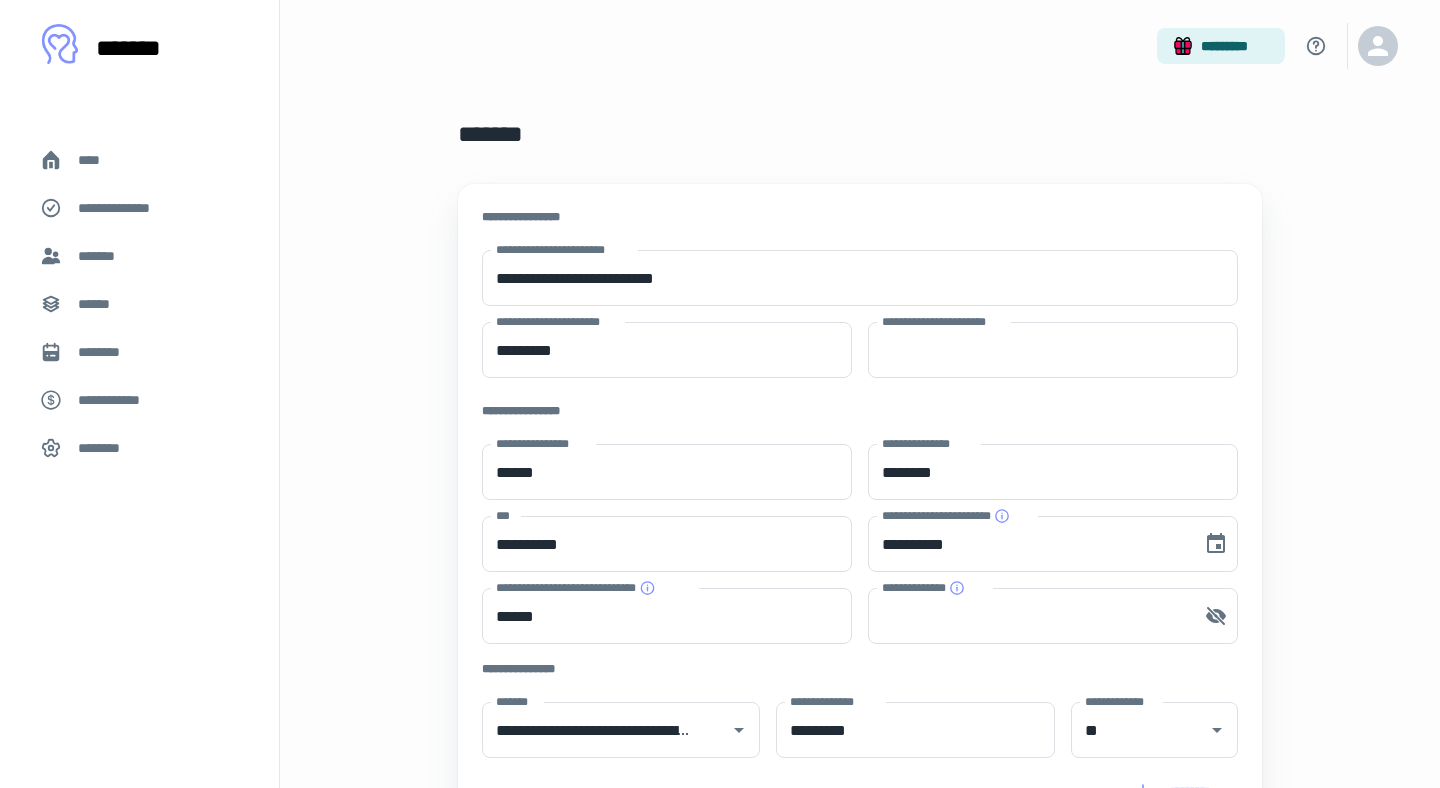 scroll, scrollTop: 321, scrollLeft: 0, axis: vertical 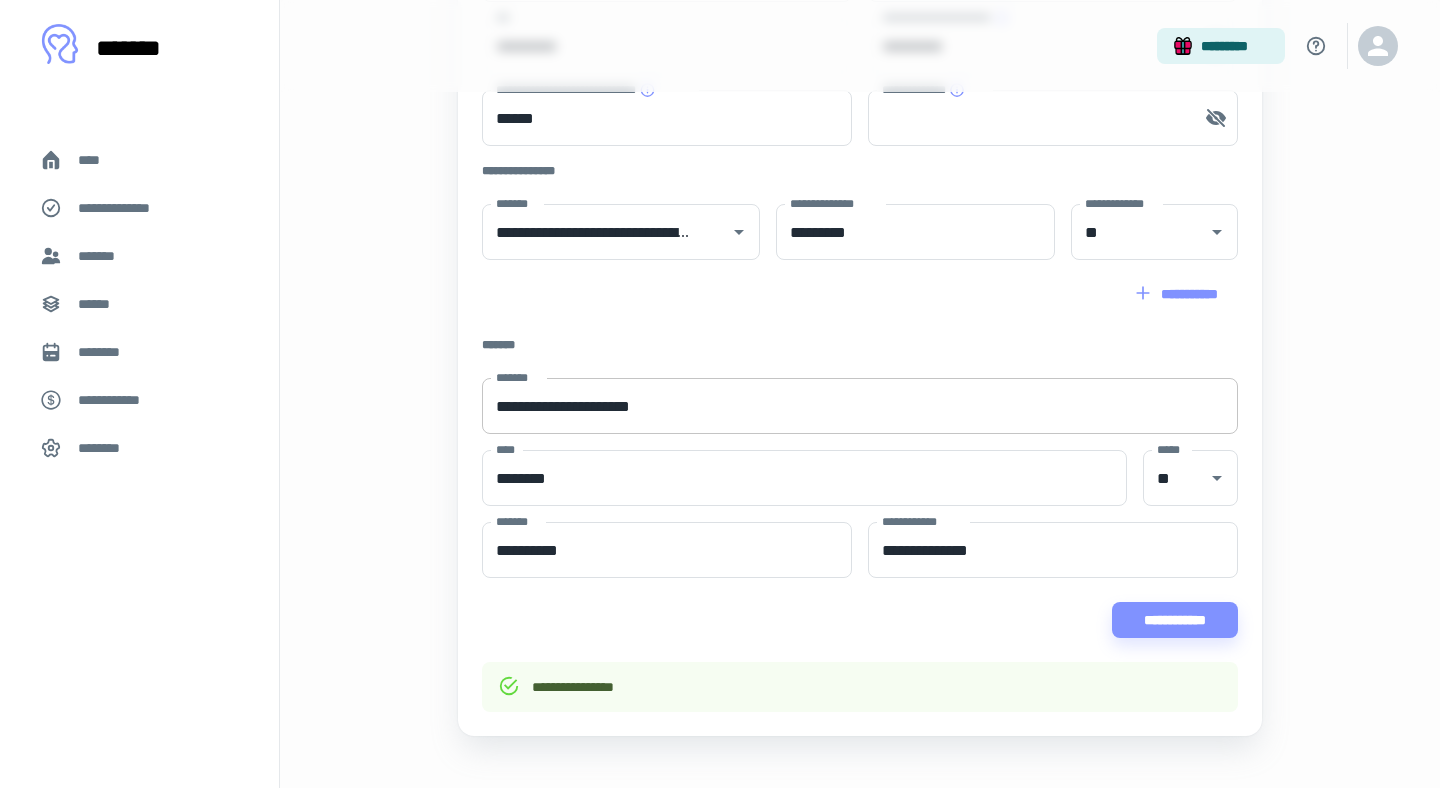 click on "**********" at bounding box center [860, 406] 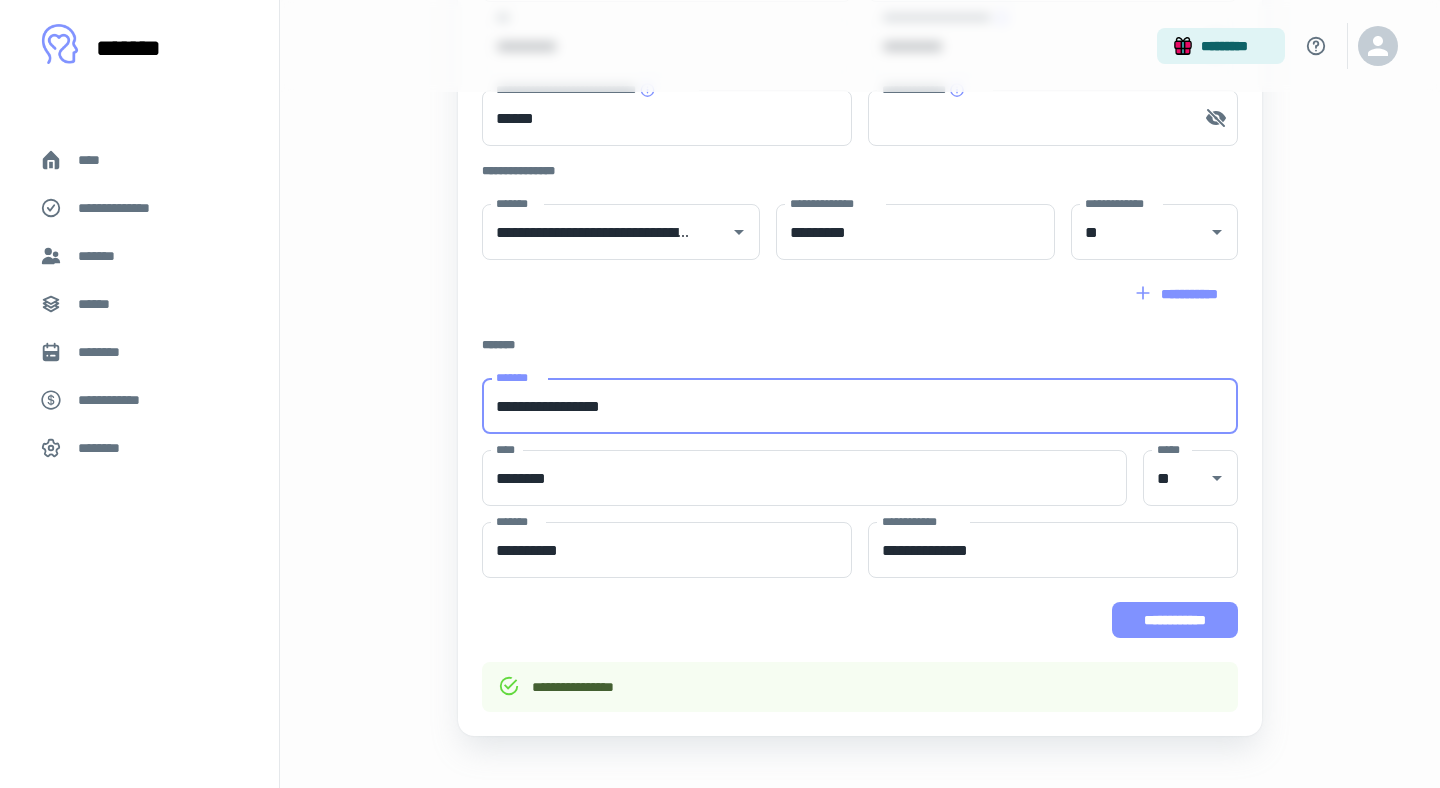 type on "**********" 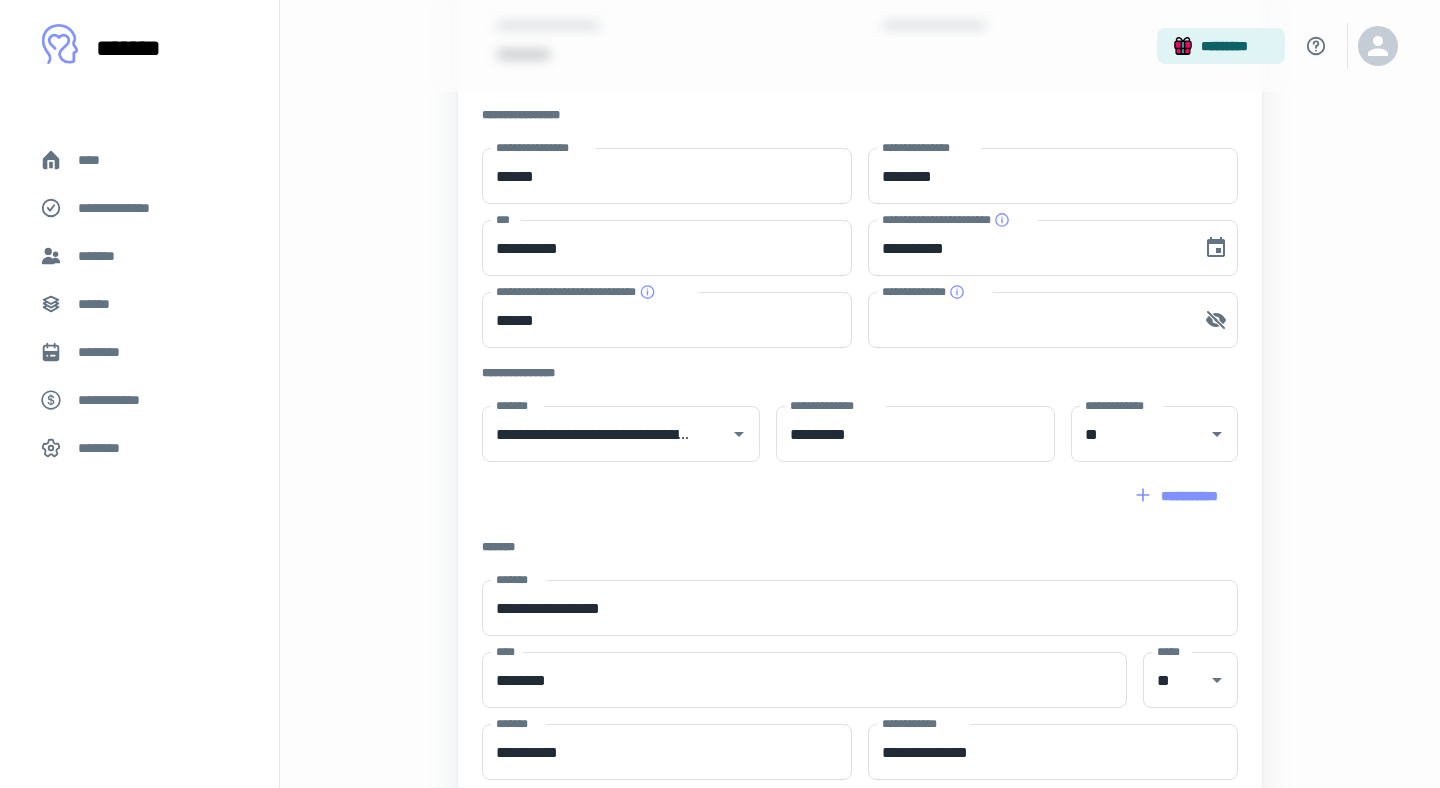 scroll, scrollTop: 0, scrollLeft: 0, axis: both 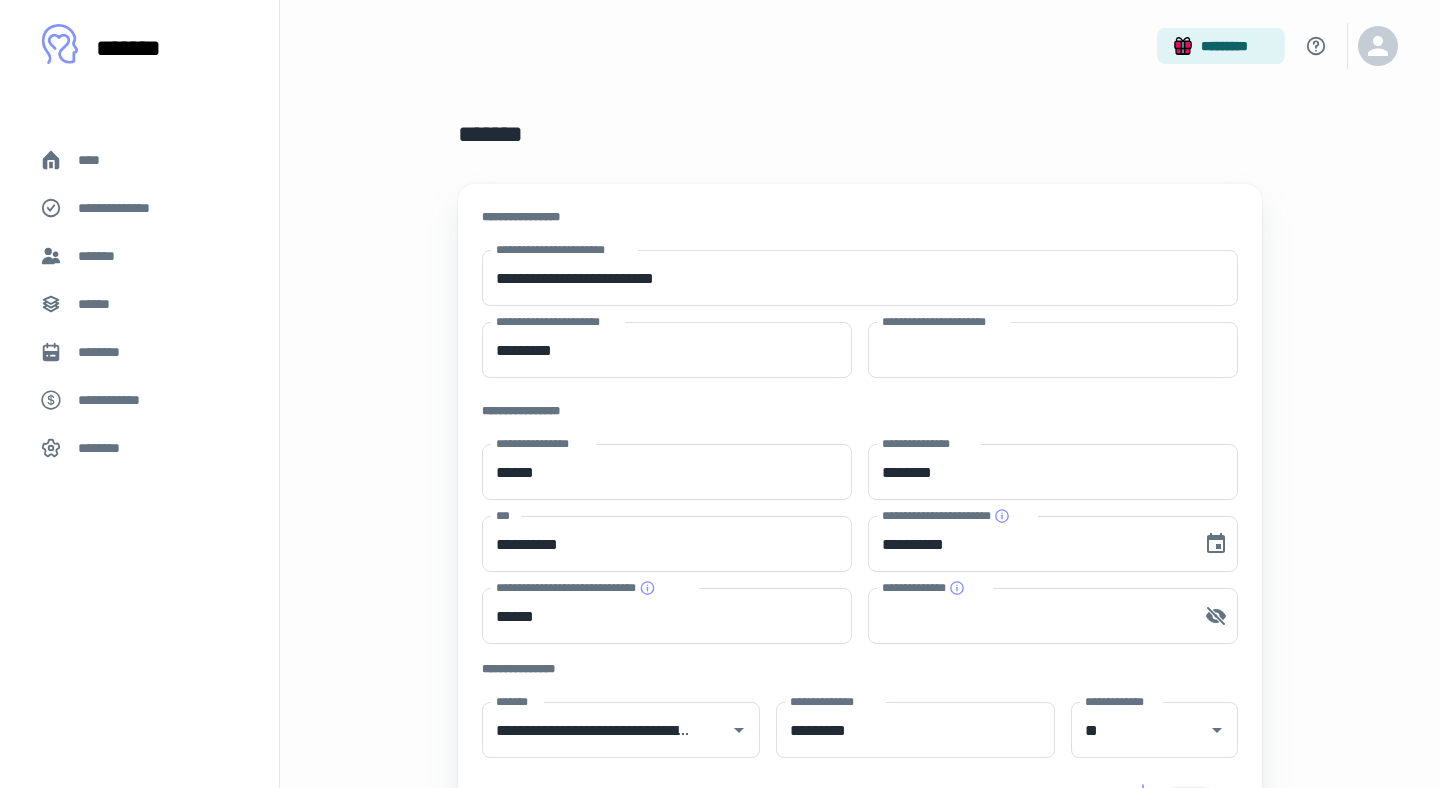 click on "****" at bounding box center (139, 160) 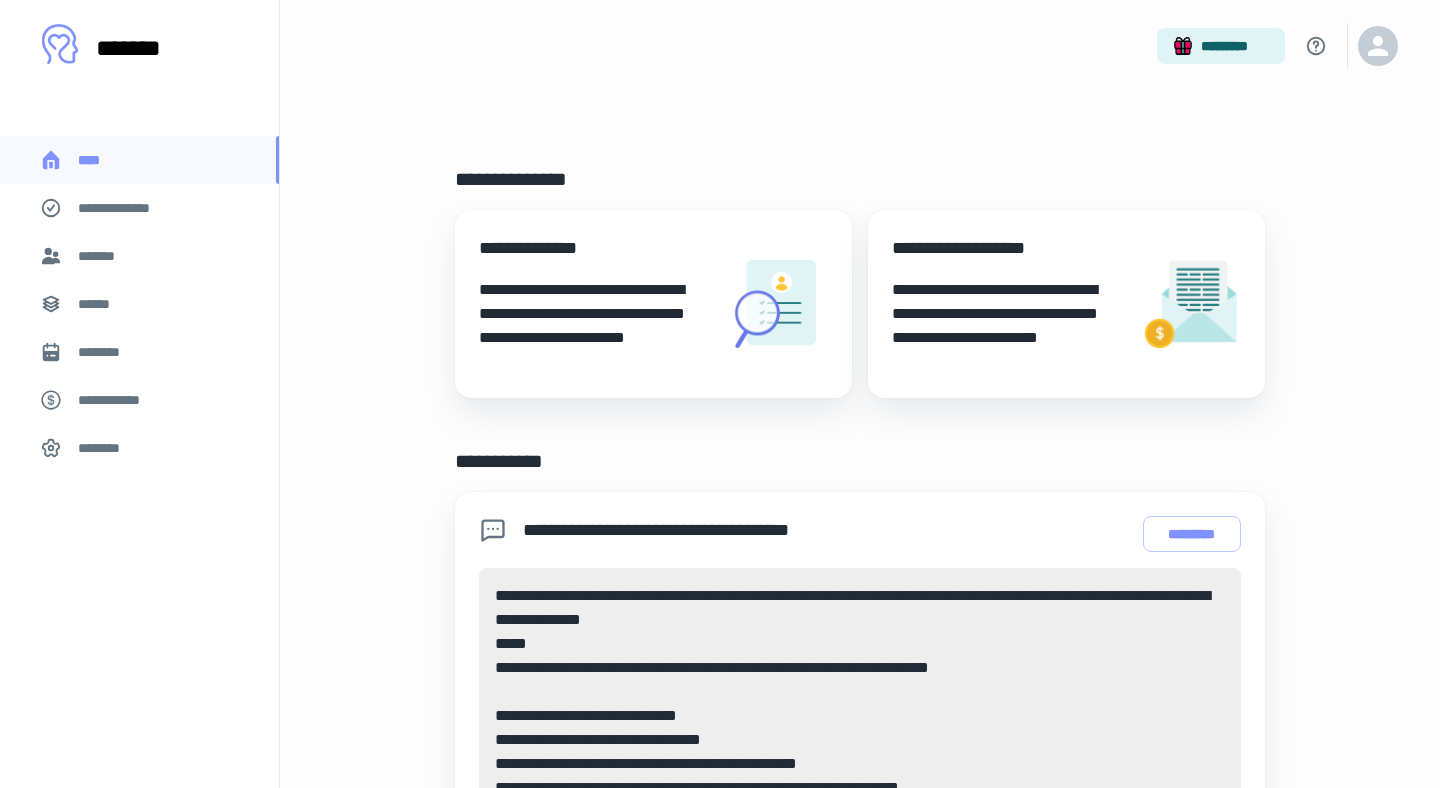 click on "********" at bounding box center [107, 352] 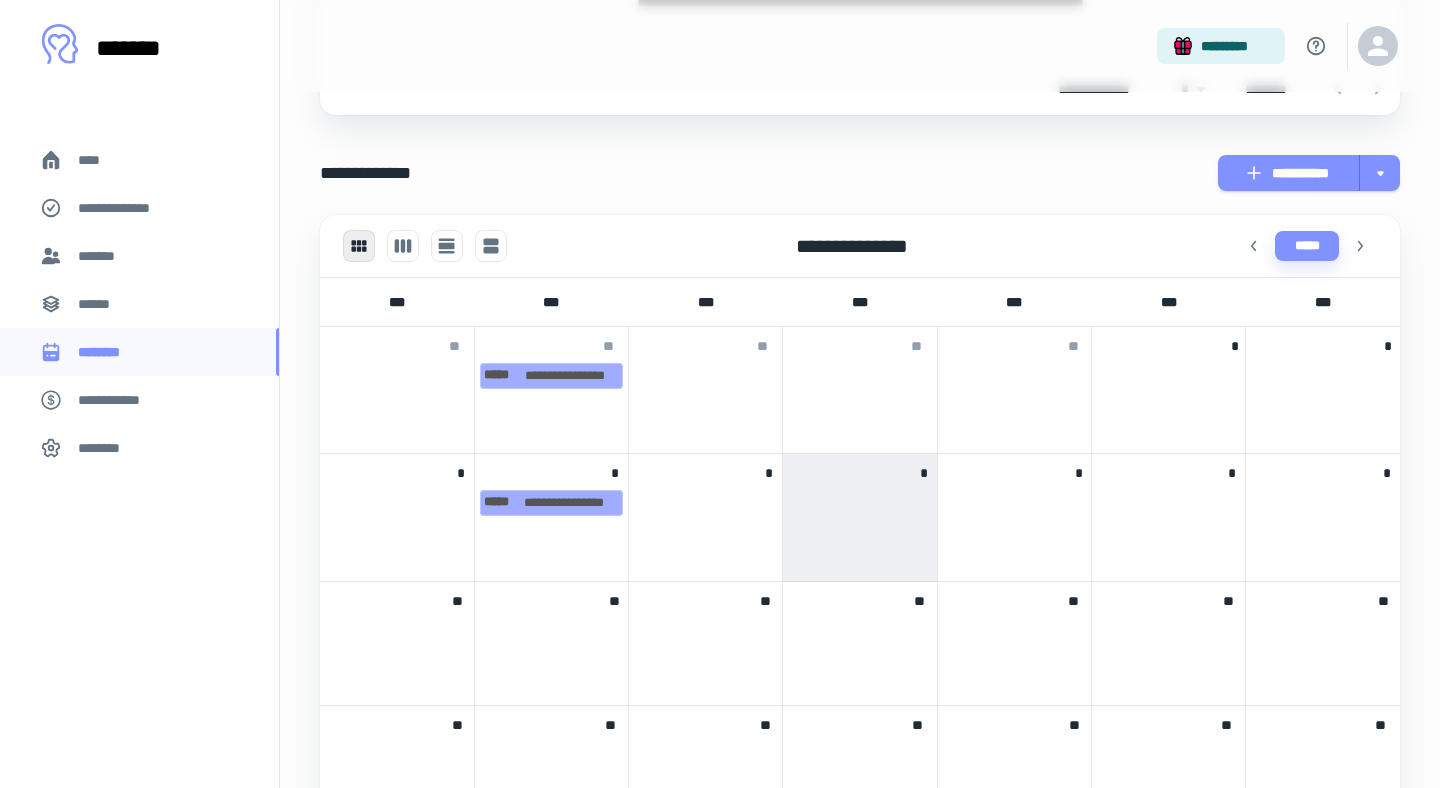 scroll, scrollTop: 397, scrollLeft: 0, axis: vertical 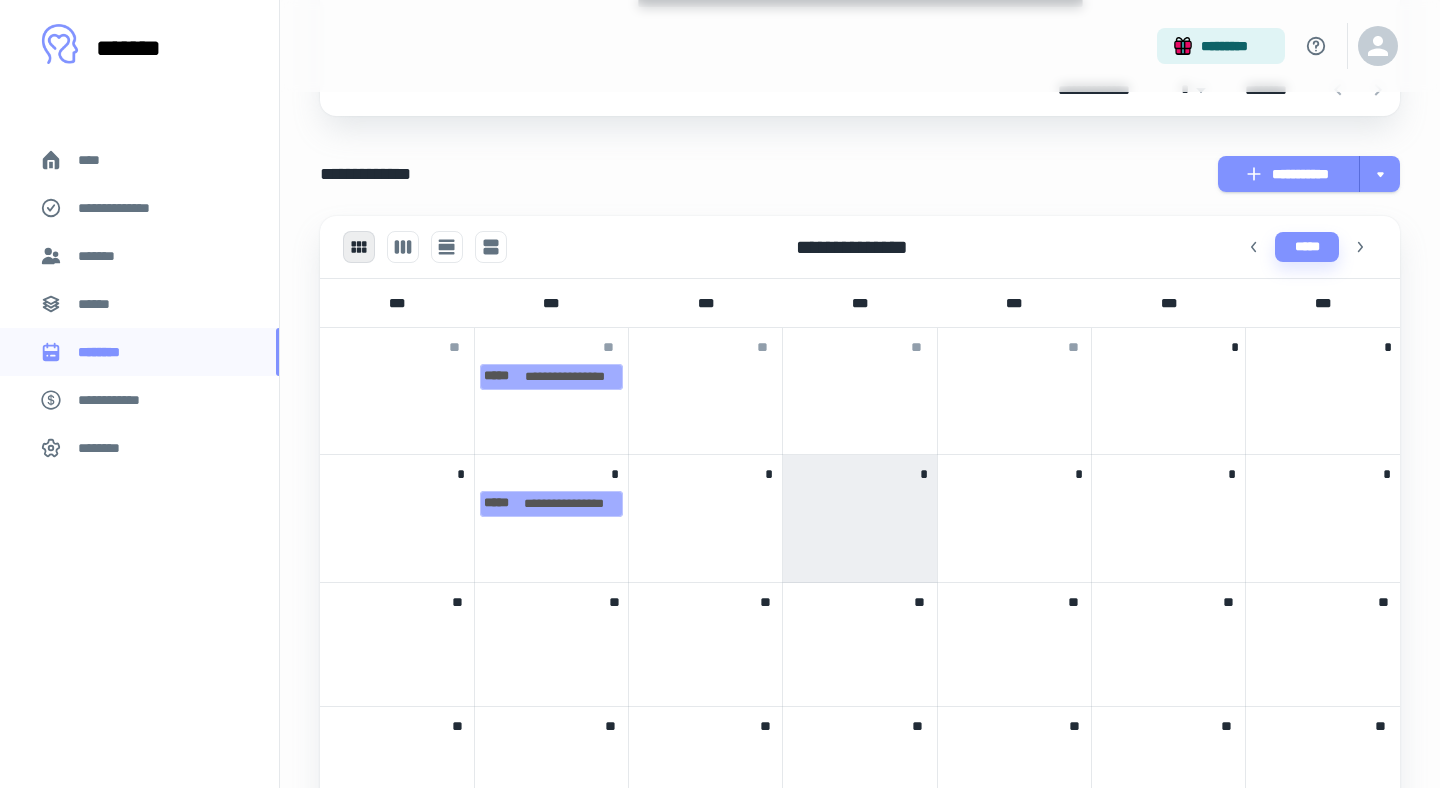 click on "**********" at bounding box center (1289, 174) 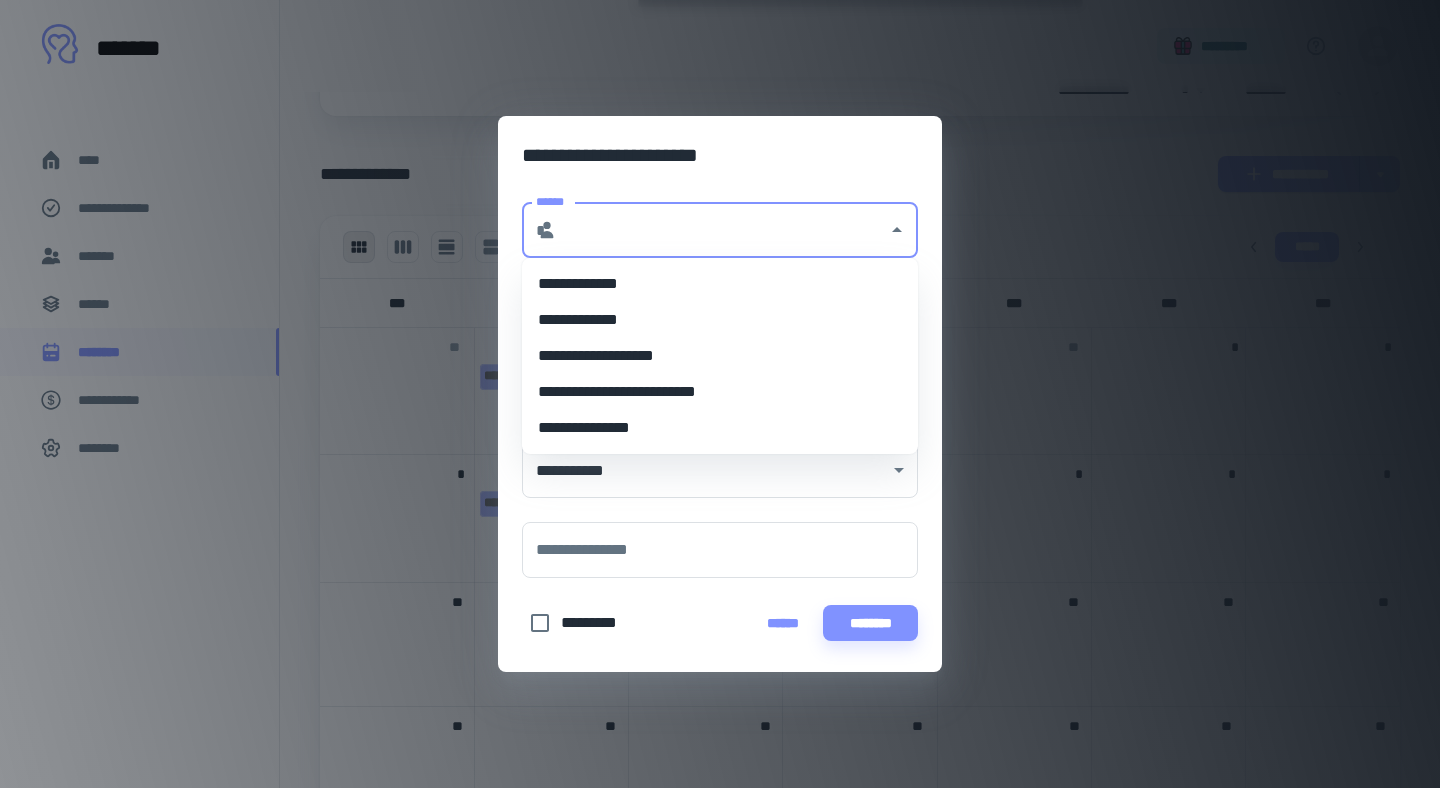 click on "******" at bounding box center [722, 230] 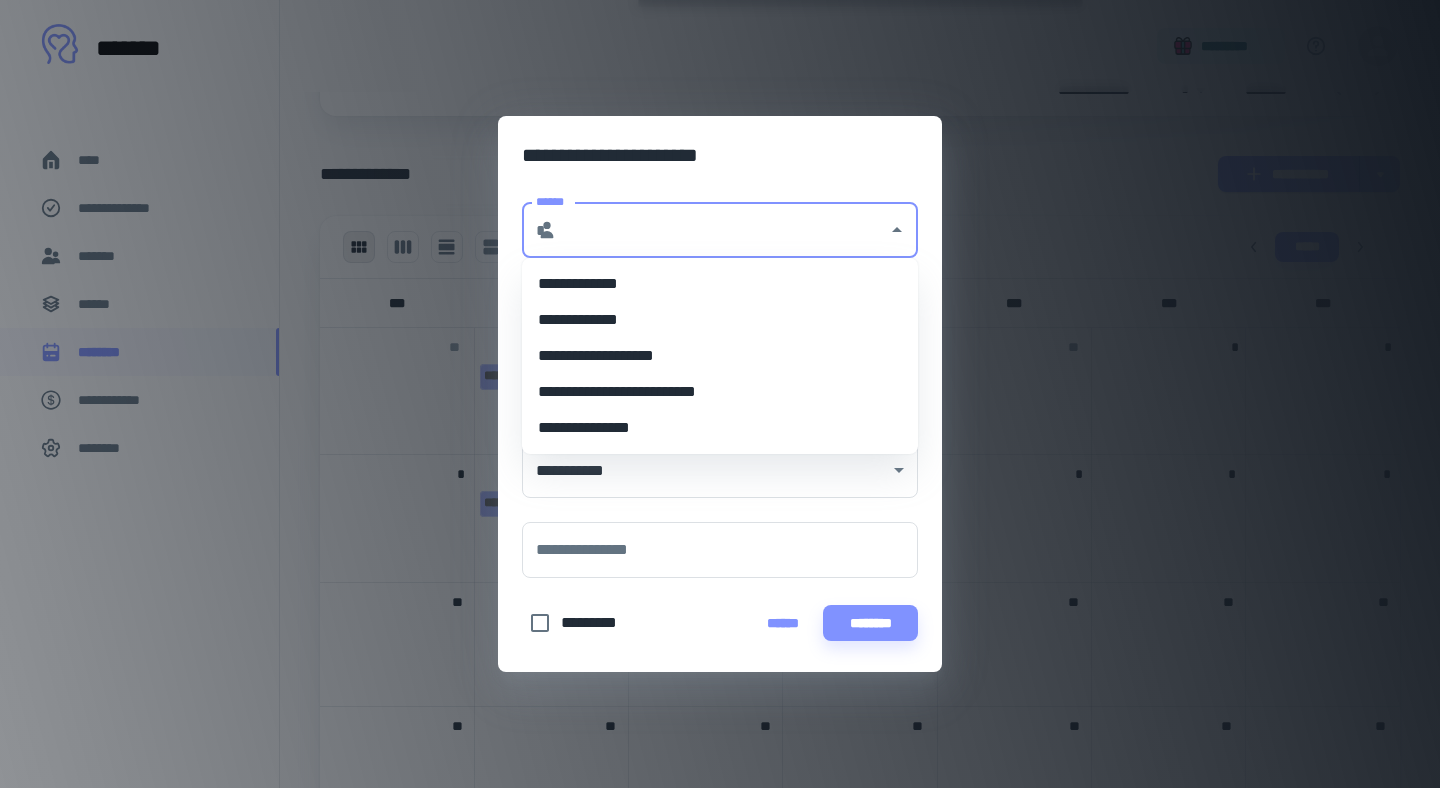 click on "**********" at bounding box center (720, 356) 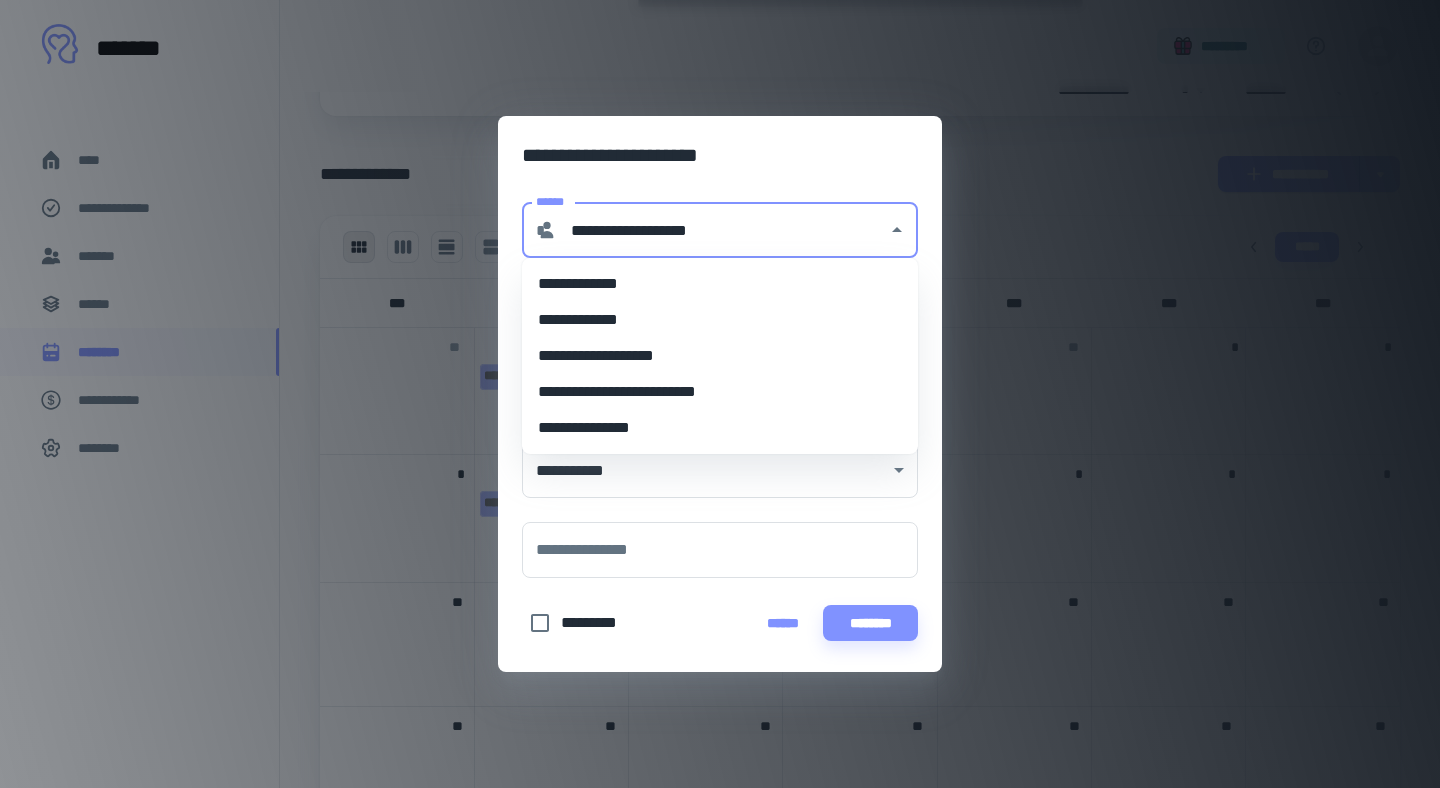 type on "**" 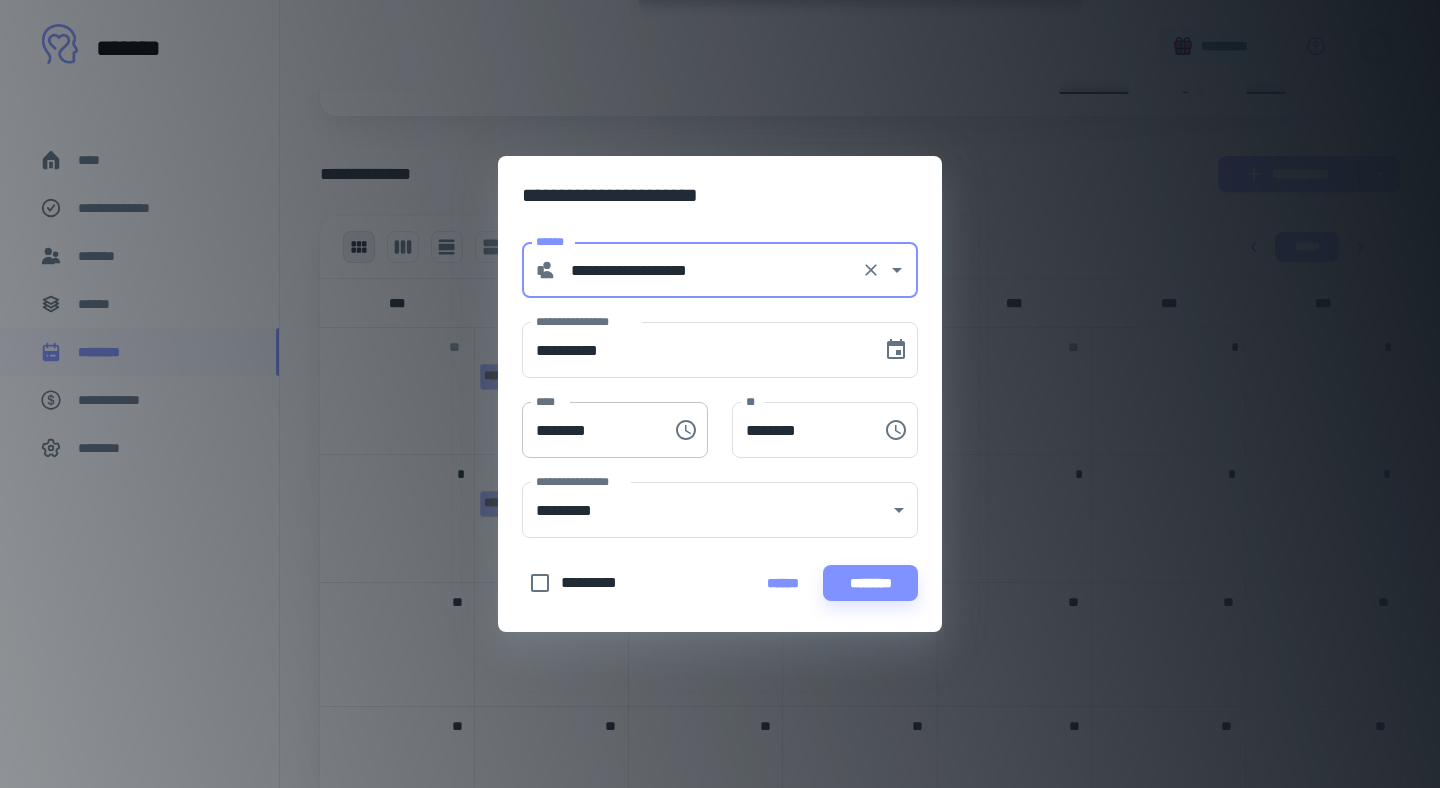 click on "********" at bounding box center [590, 430] 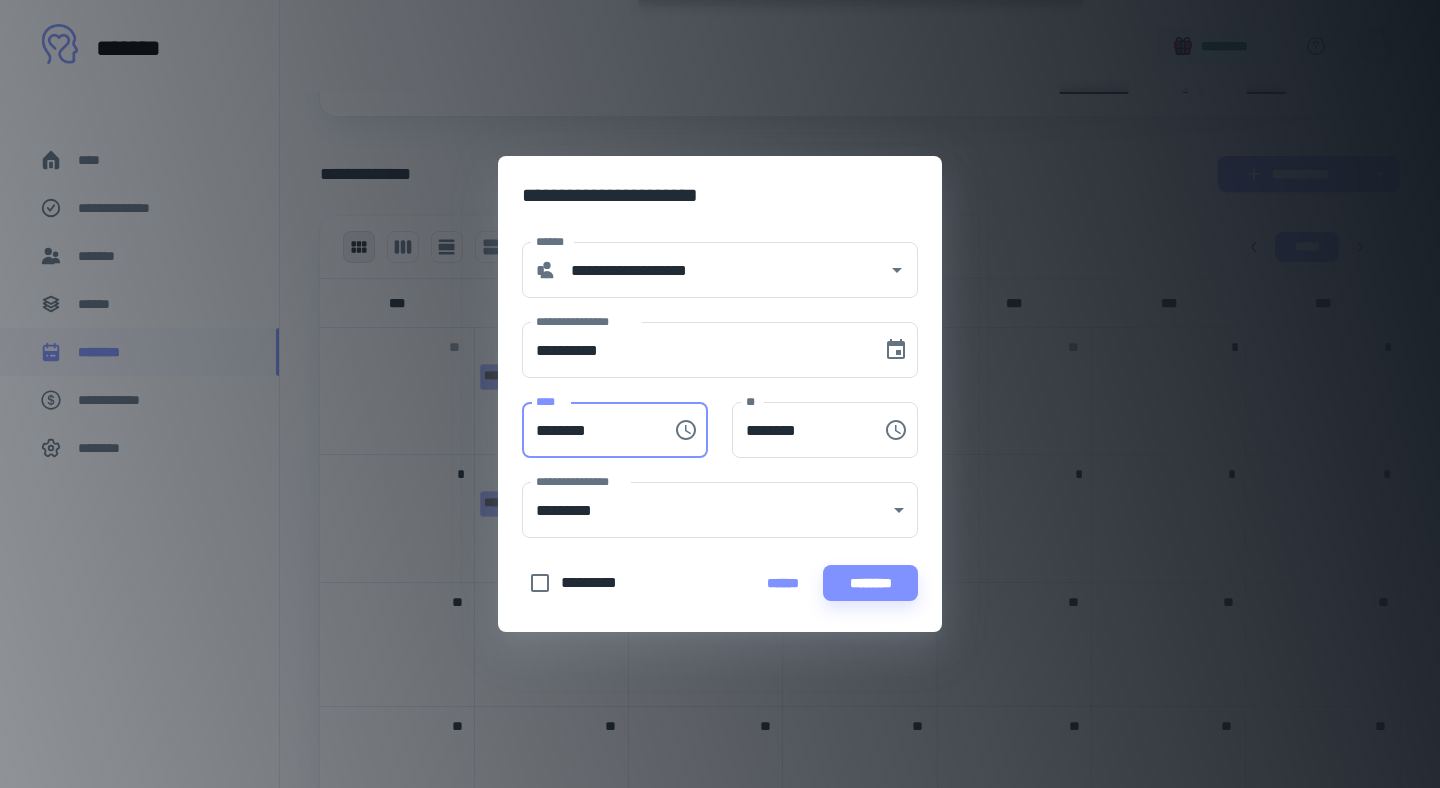 type on "********" 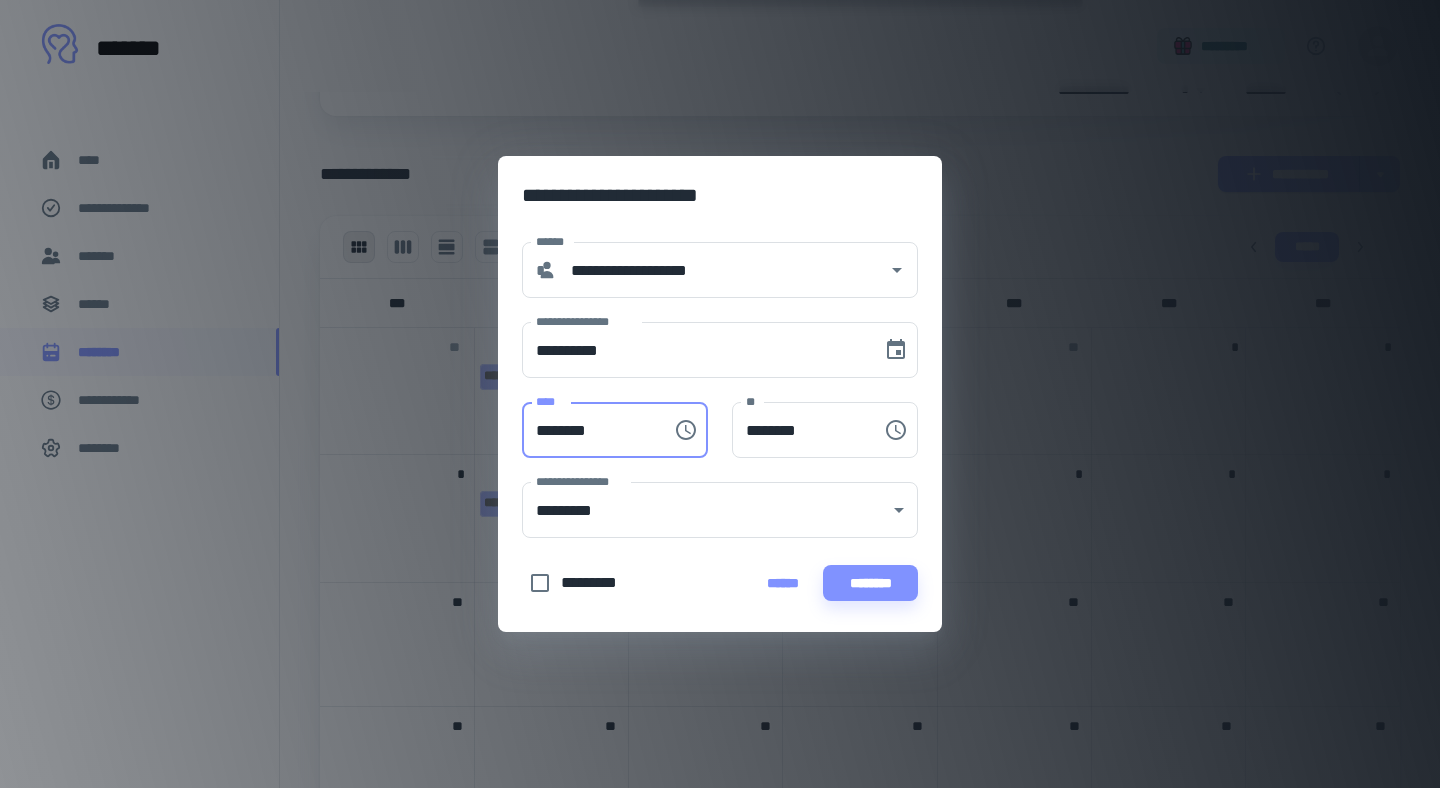 type on "********" 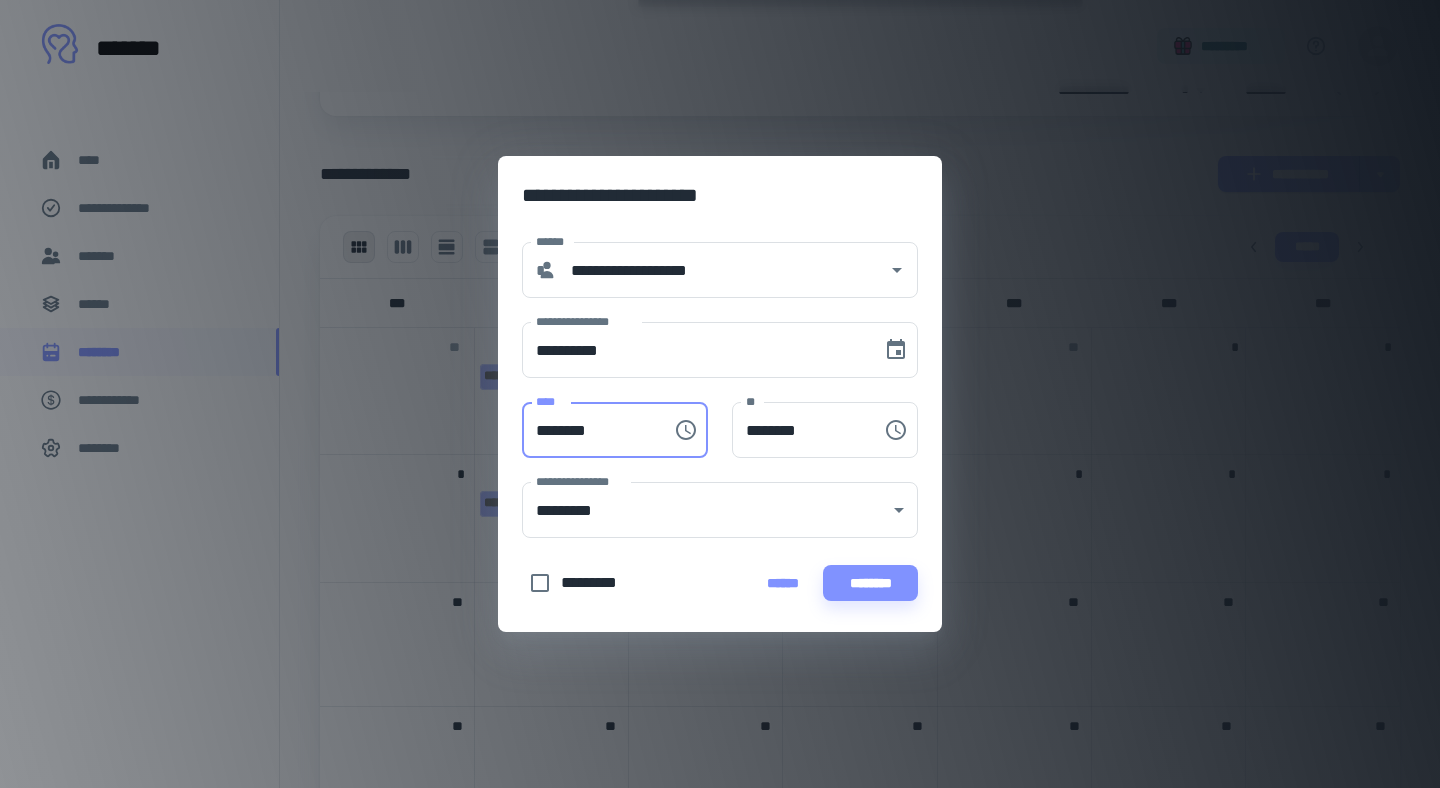 type on "********" 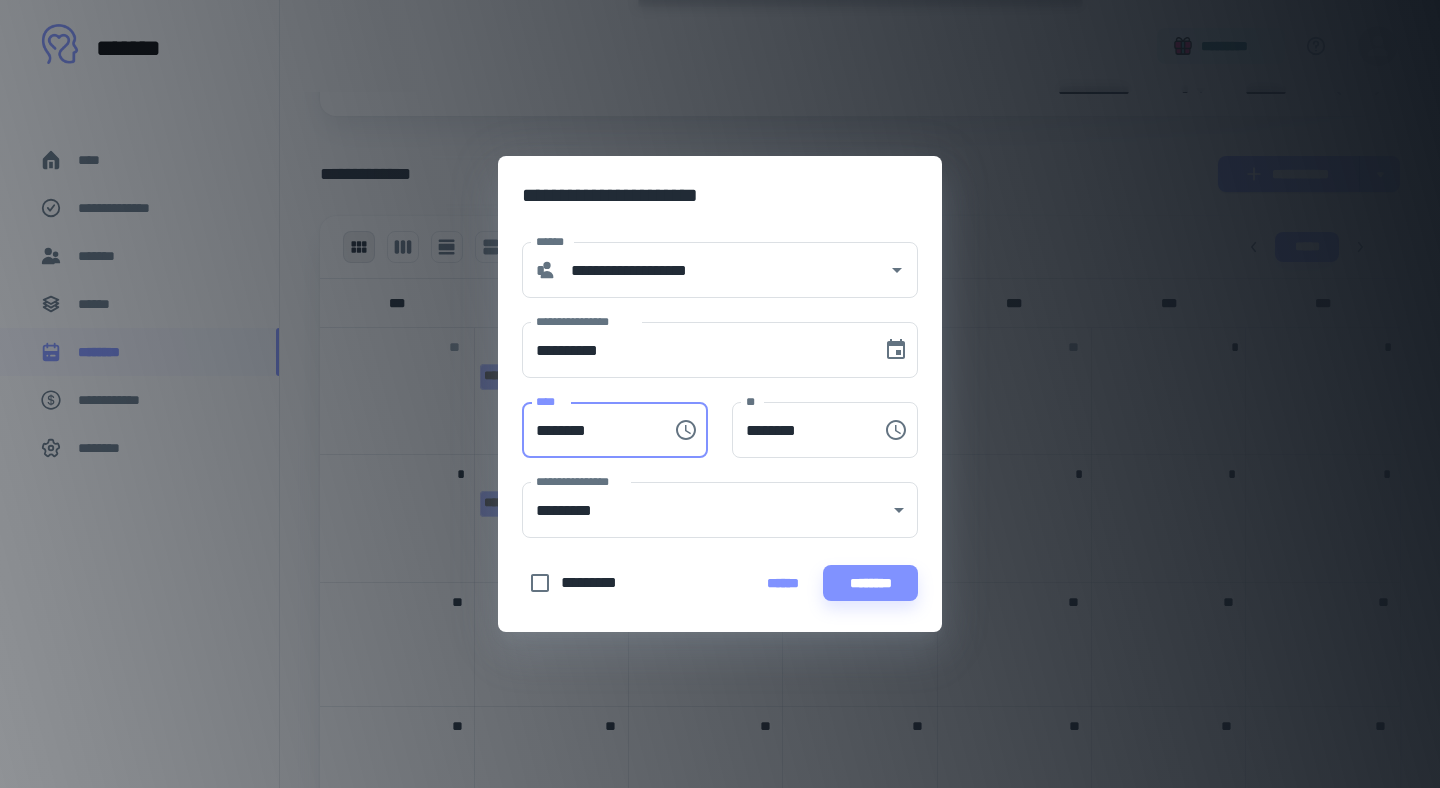 type on "********" 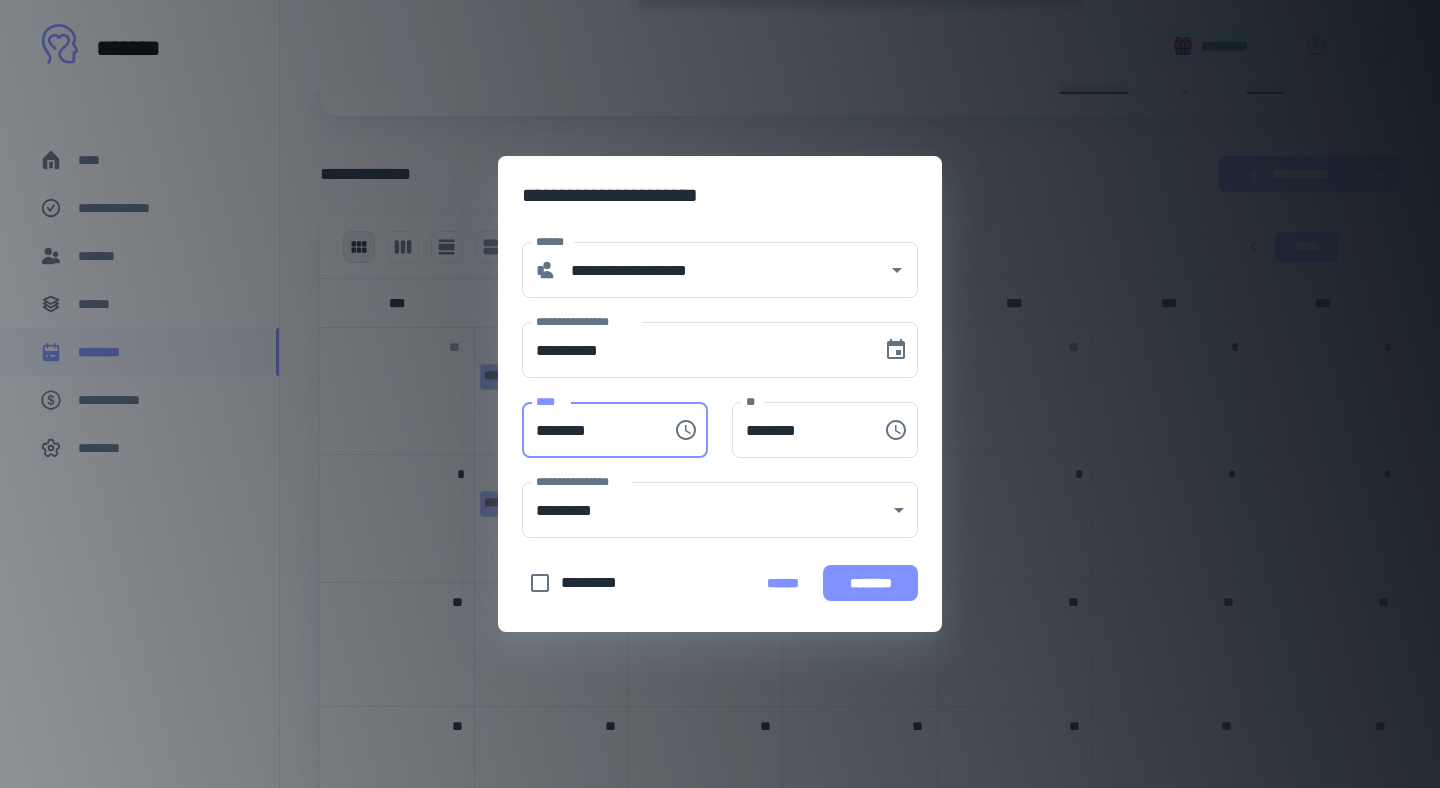 type on "********" 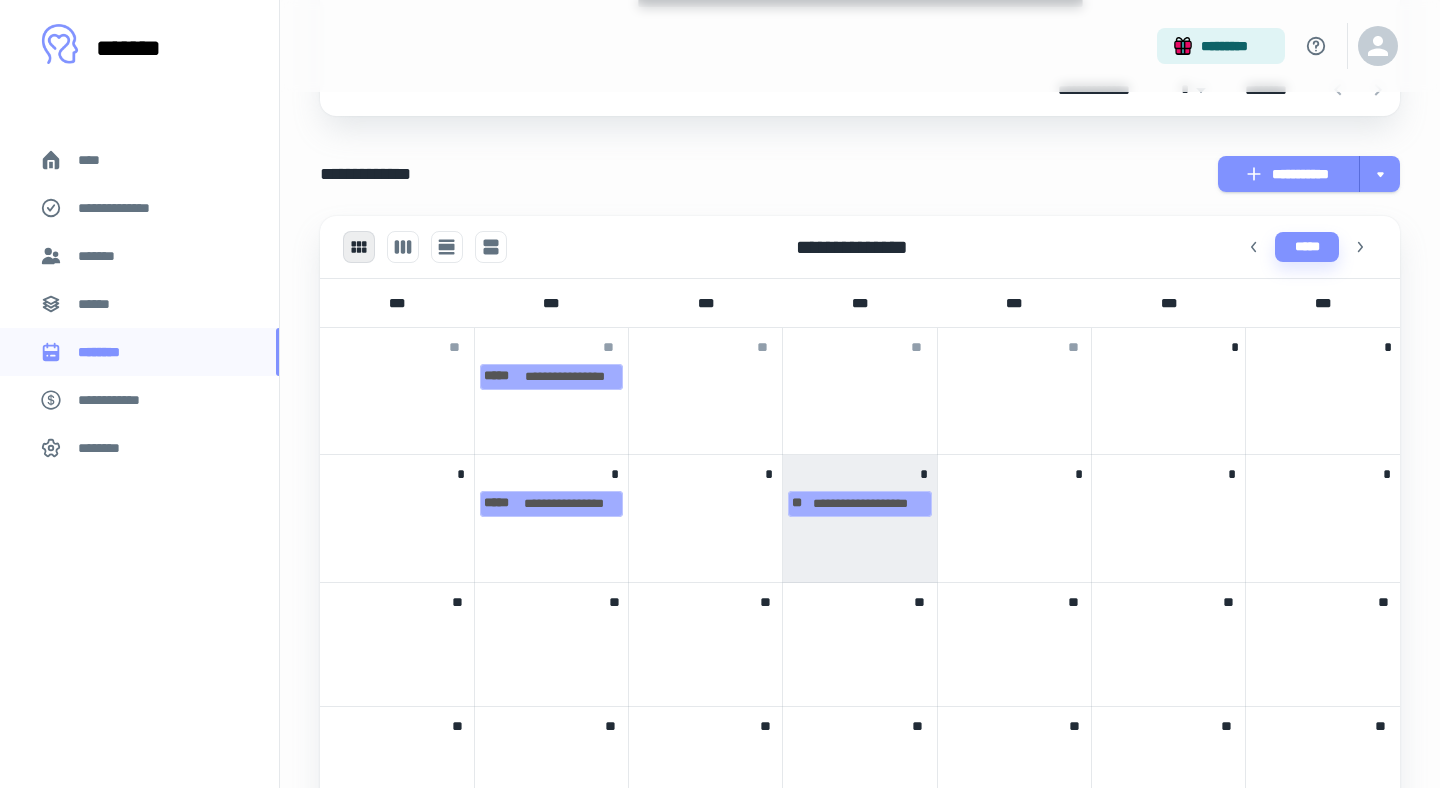 click on "*******" at bounding box center (139, 256) 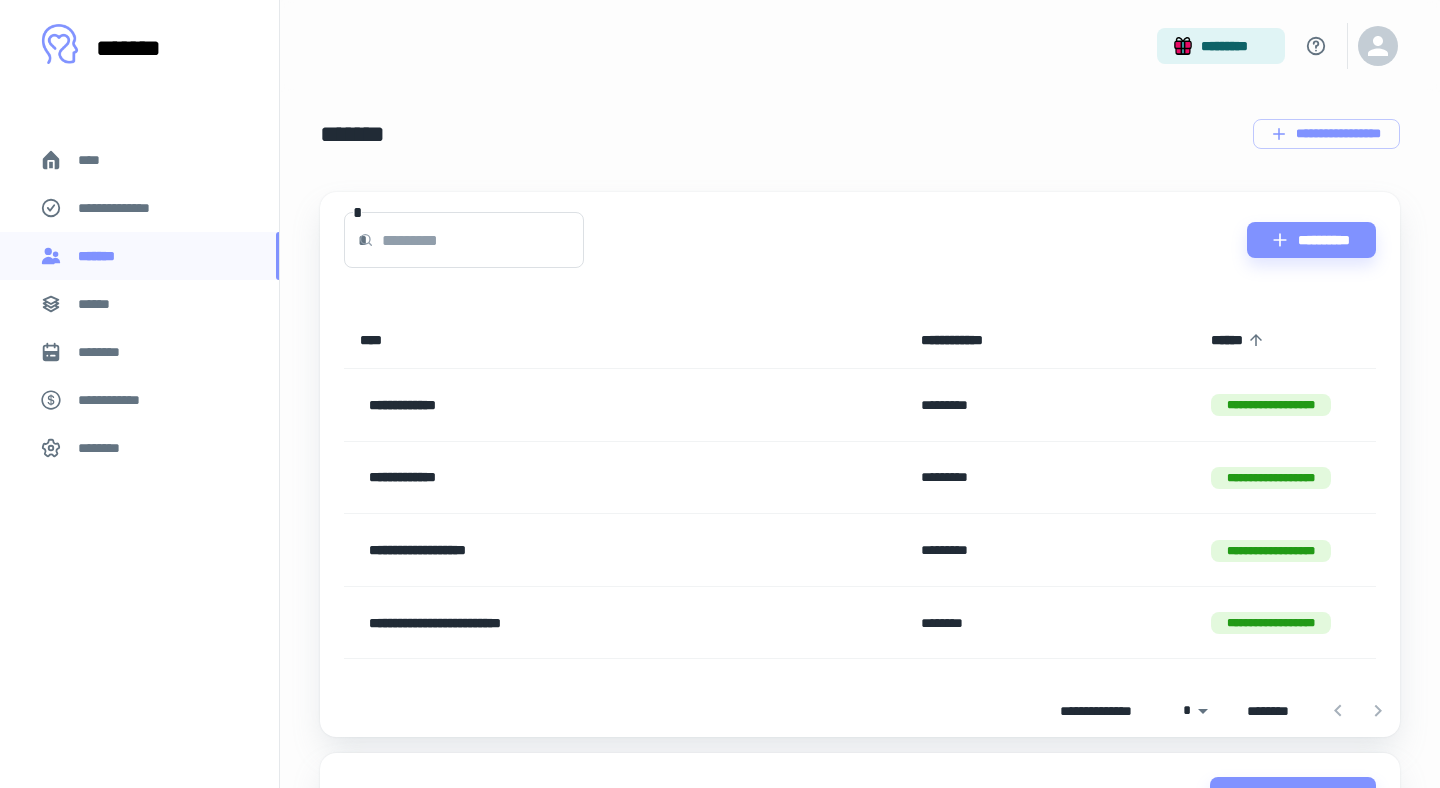 click on "******" at bounding box center [139, 304] 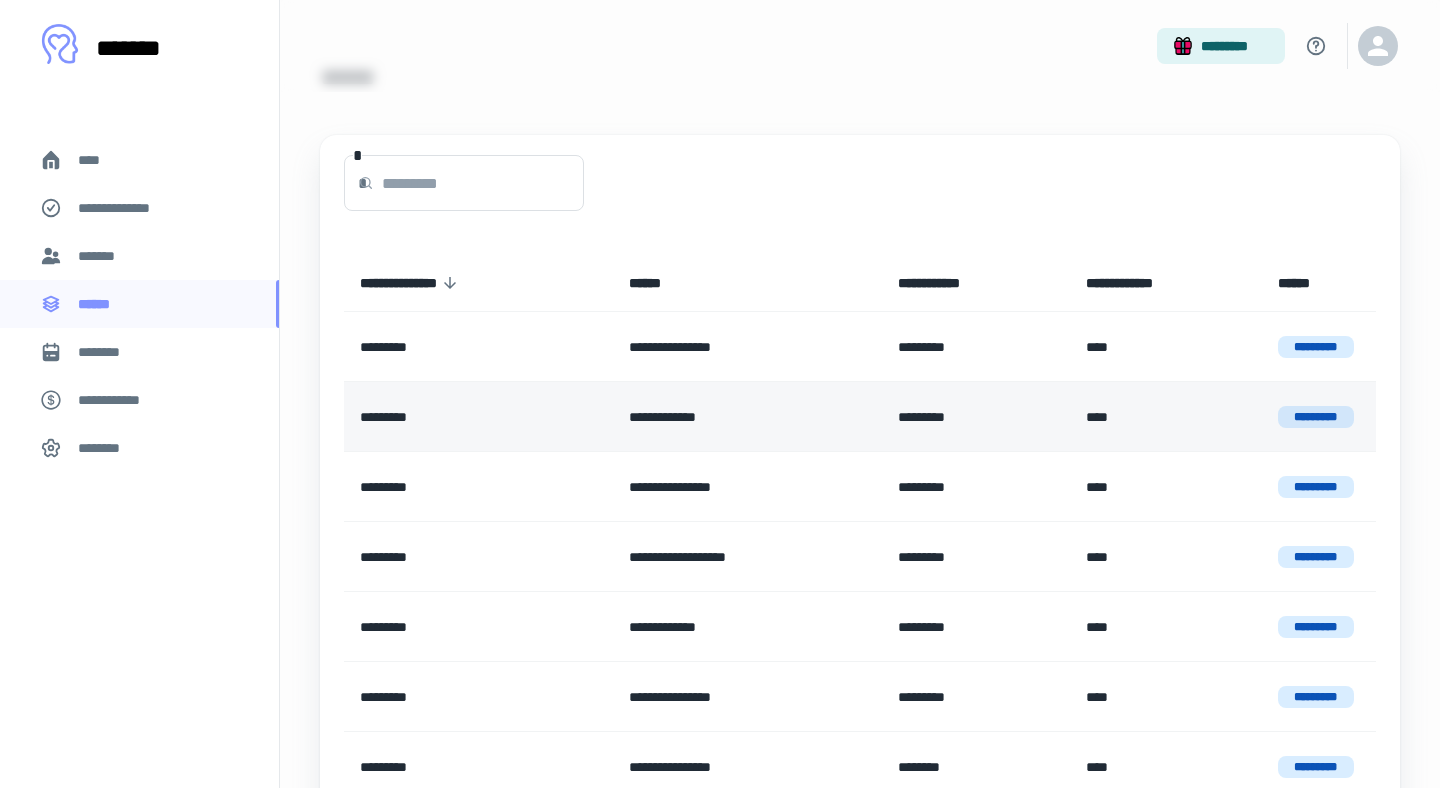 scroll, scrollTop: 0, scrollLeft: 0, axis: both 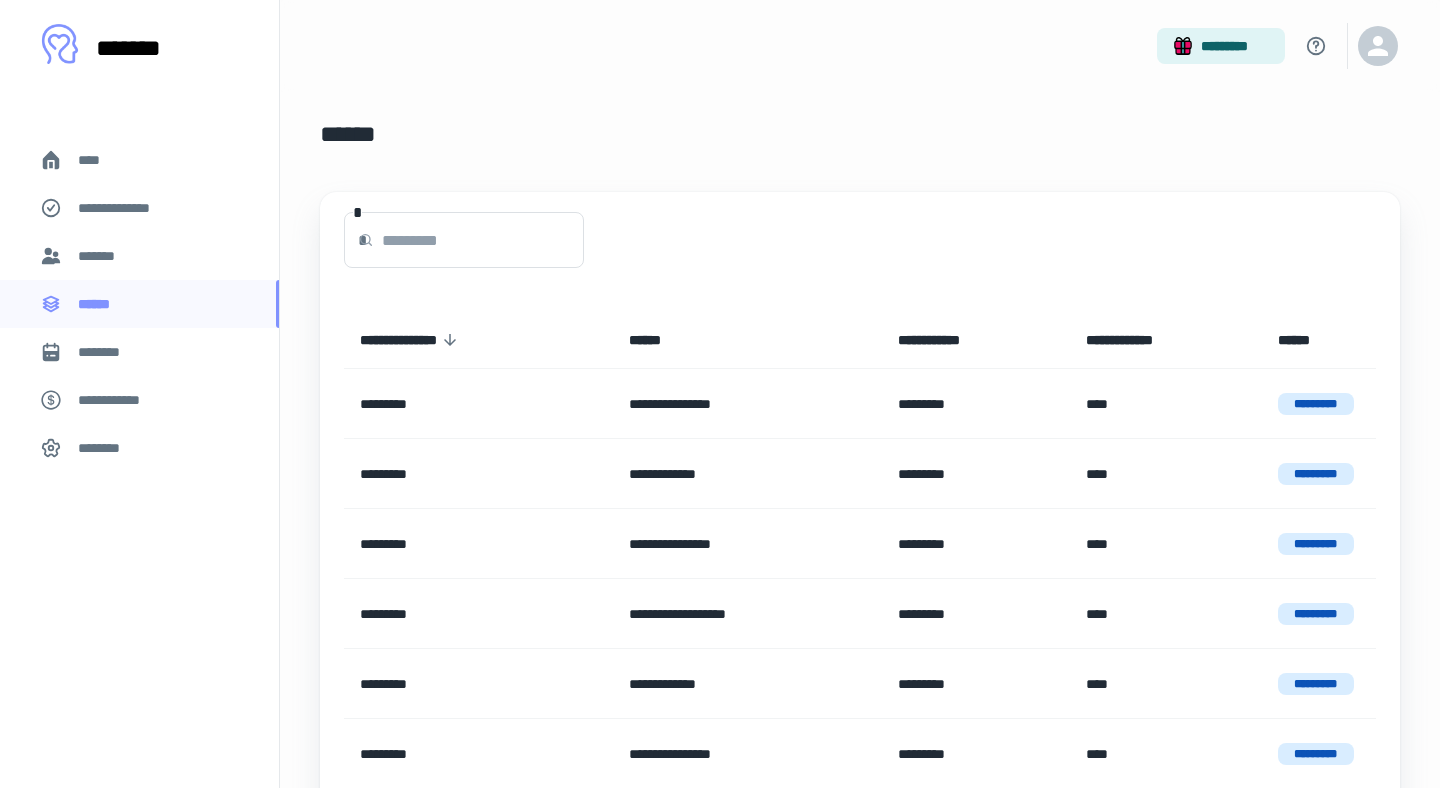 click on "*******" at bounding box center (139, 256) 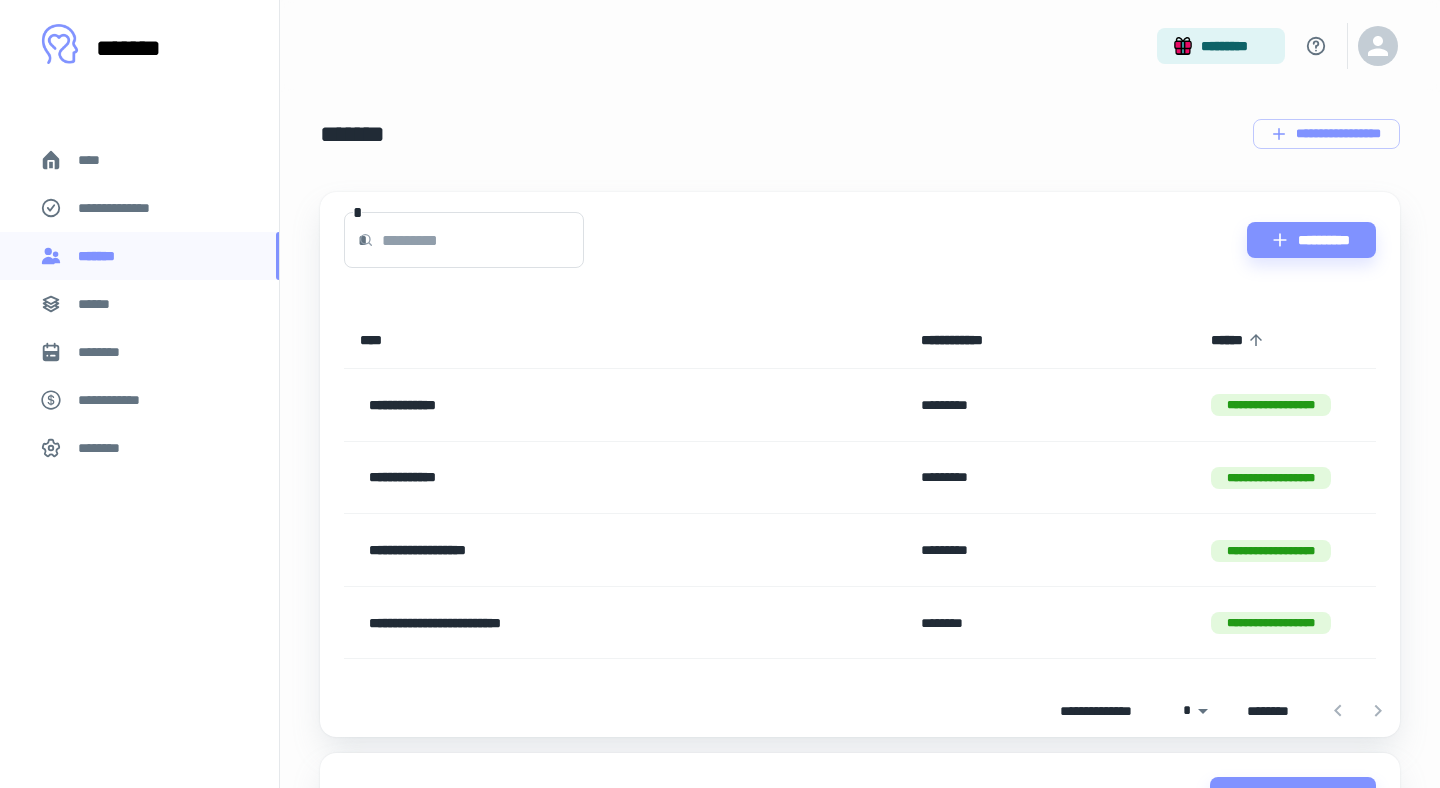 click on "**********" at bounding box center (127, 208) 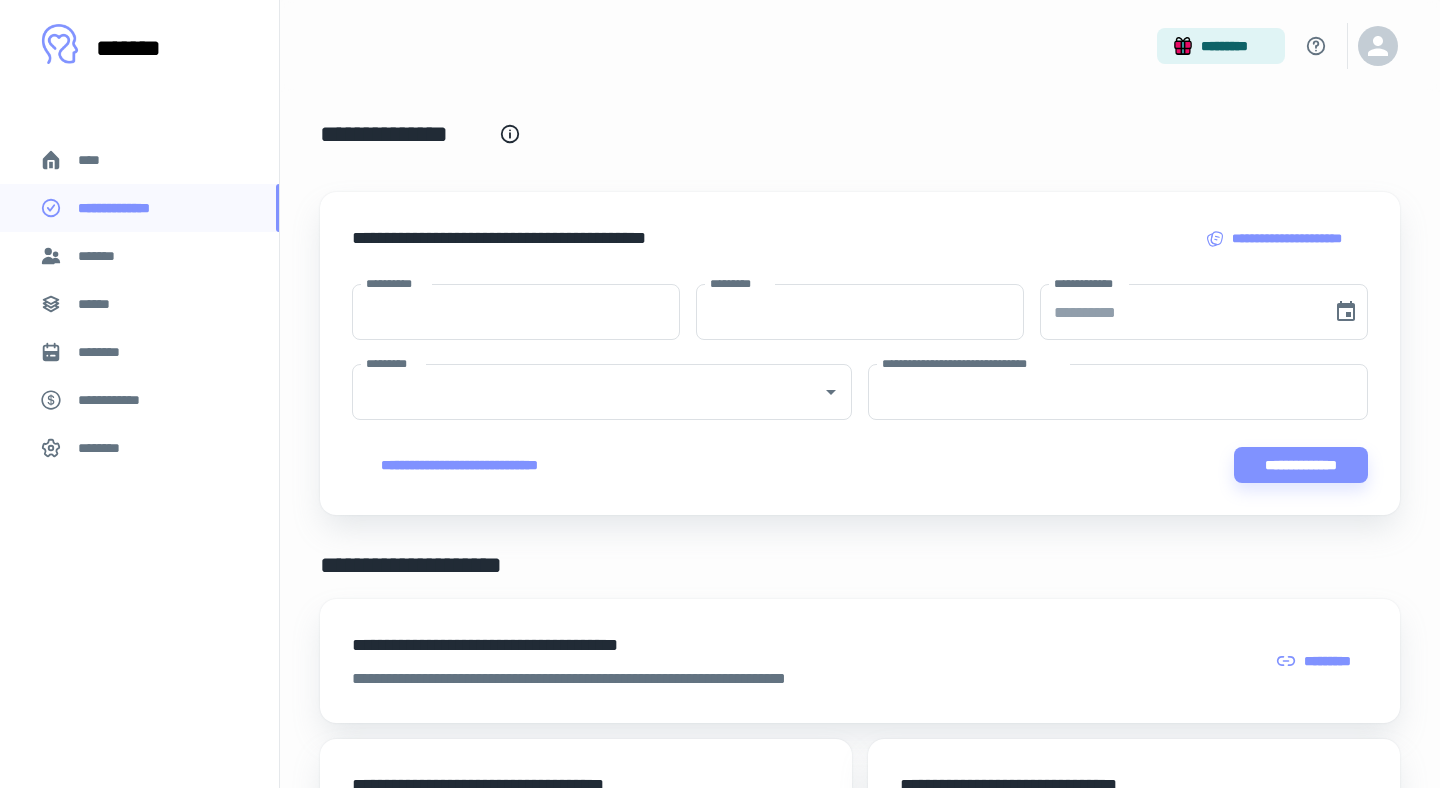 click on "*******" at bounding box center [139, 256] 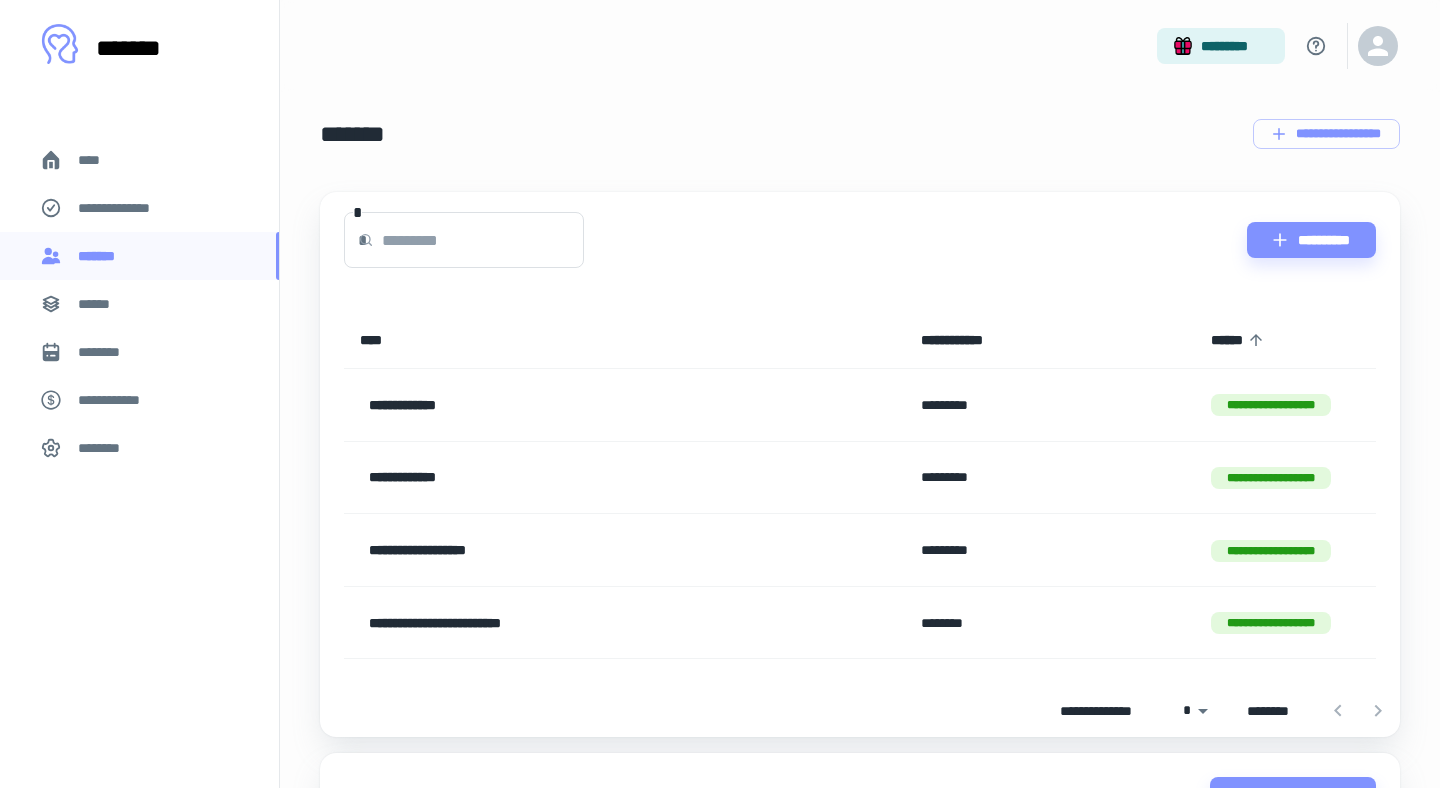 click on "**********" at bounding box center (139, 208) 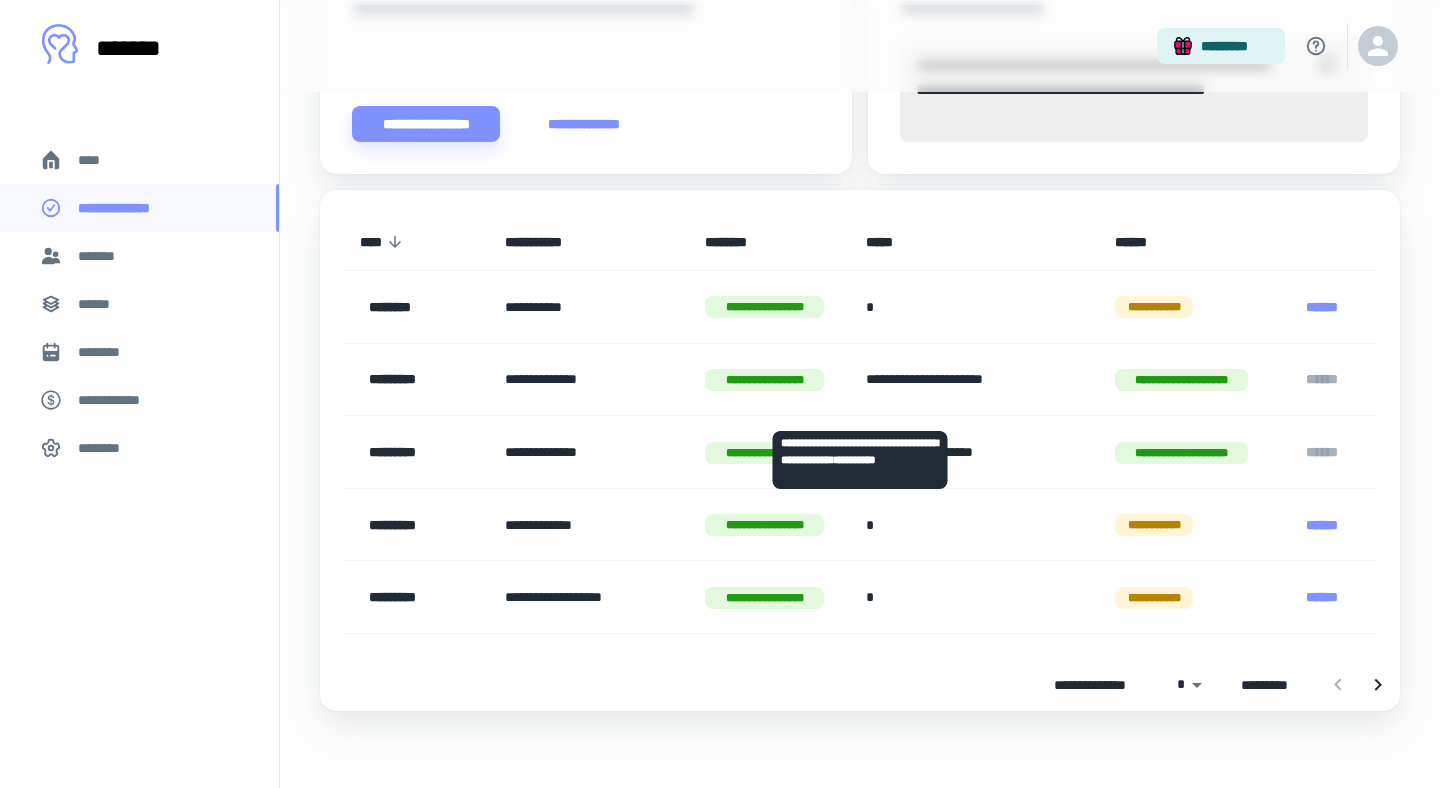 scroll, scrollTop: 836, scrollLeft: 0, axis: vertical 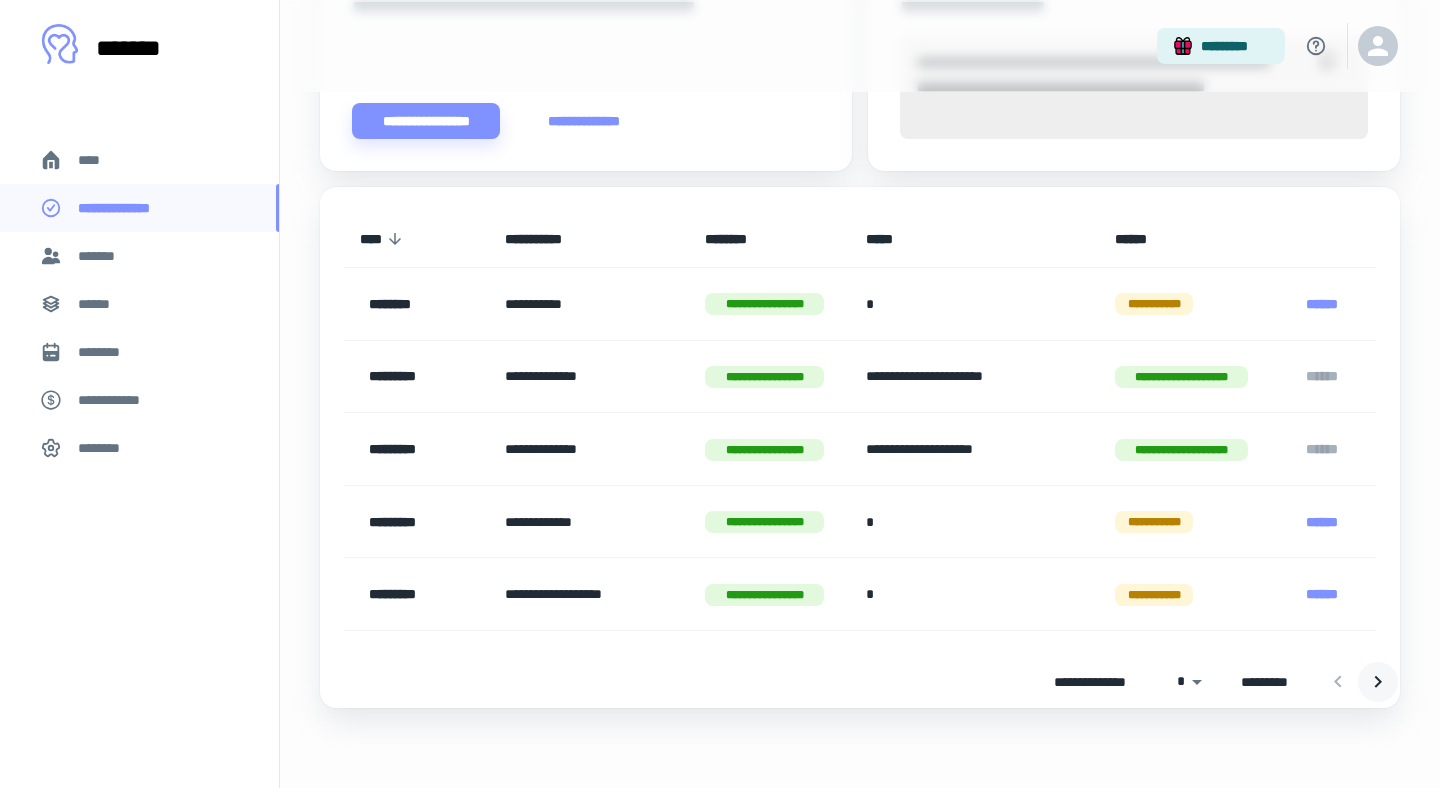 click 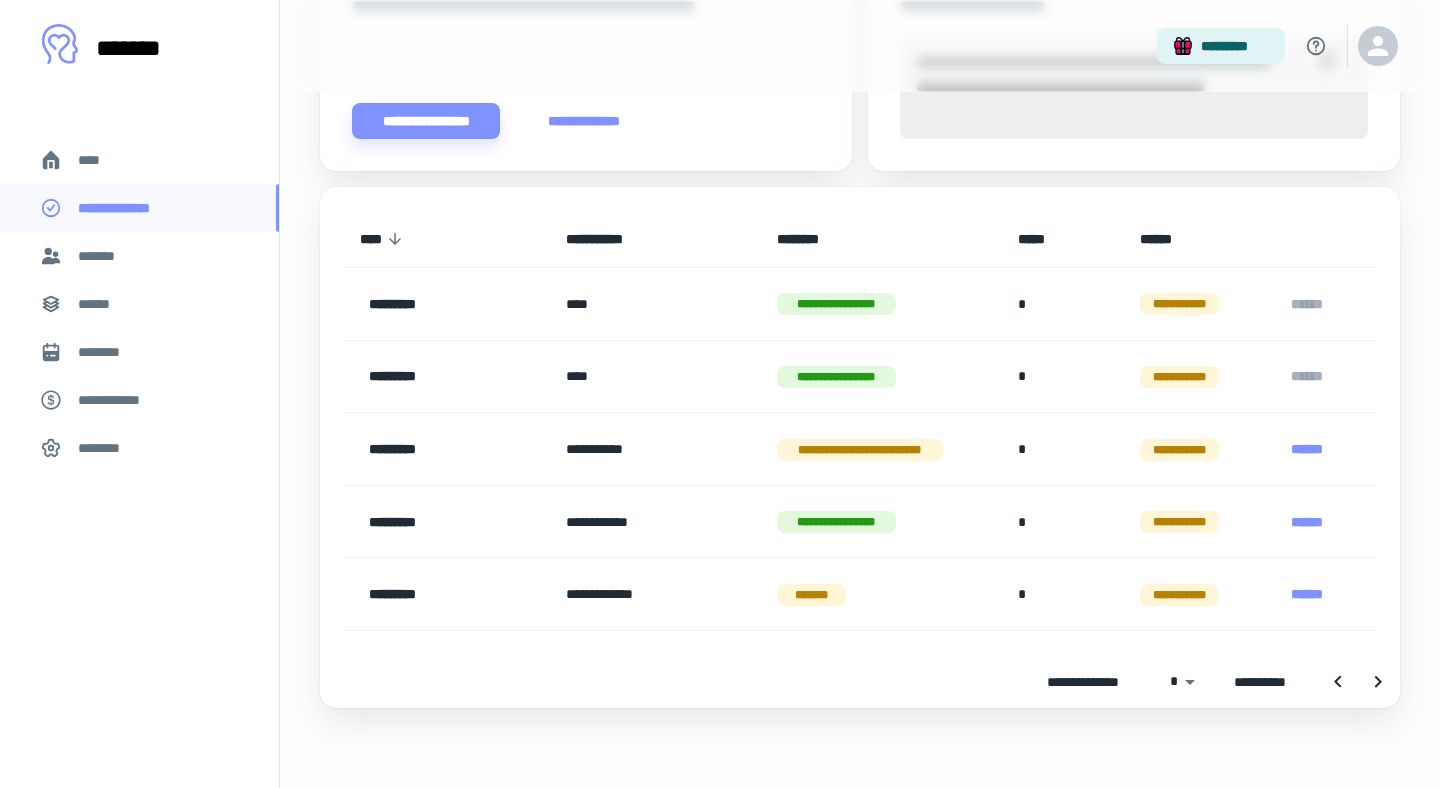 click on "*******" at bounding box center [139, 256] 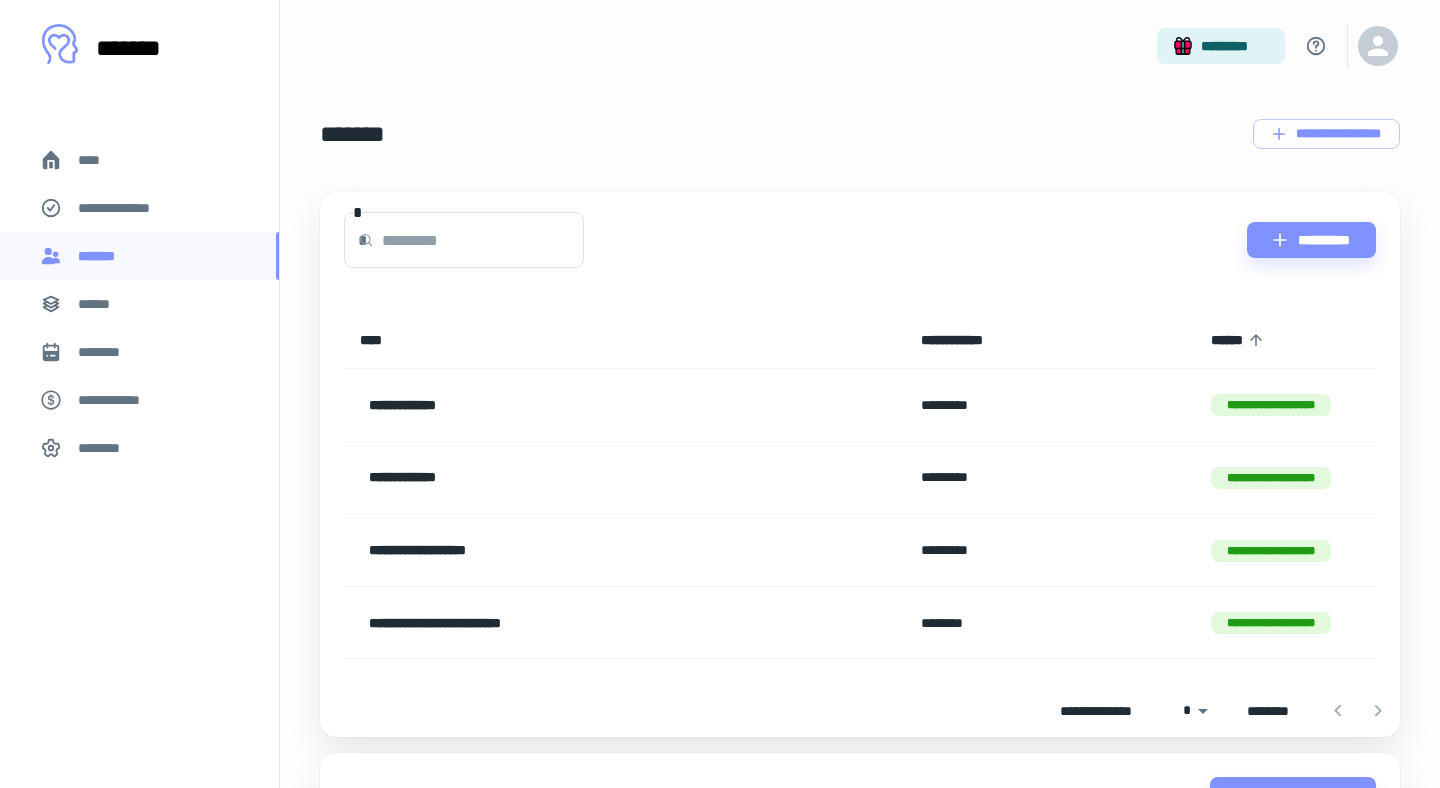 click on "******" at bounding box center (139, 304) 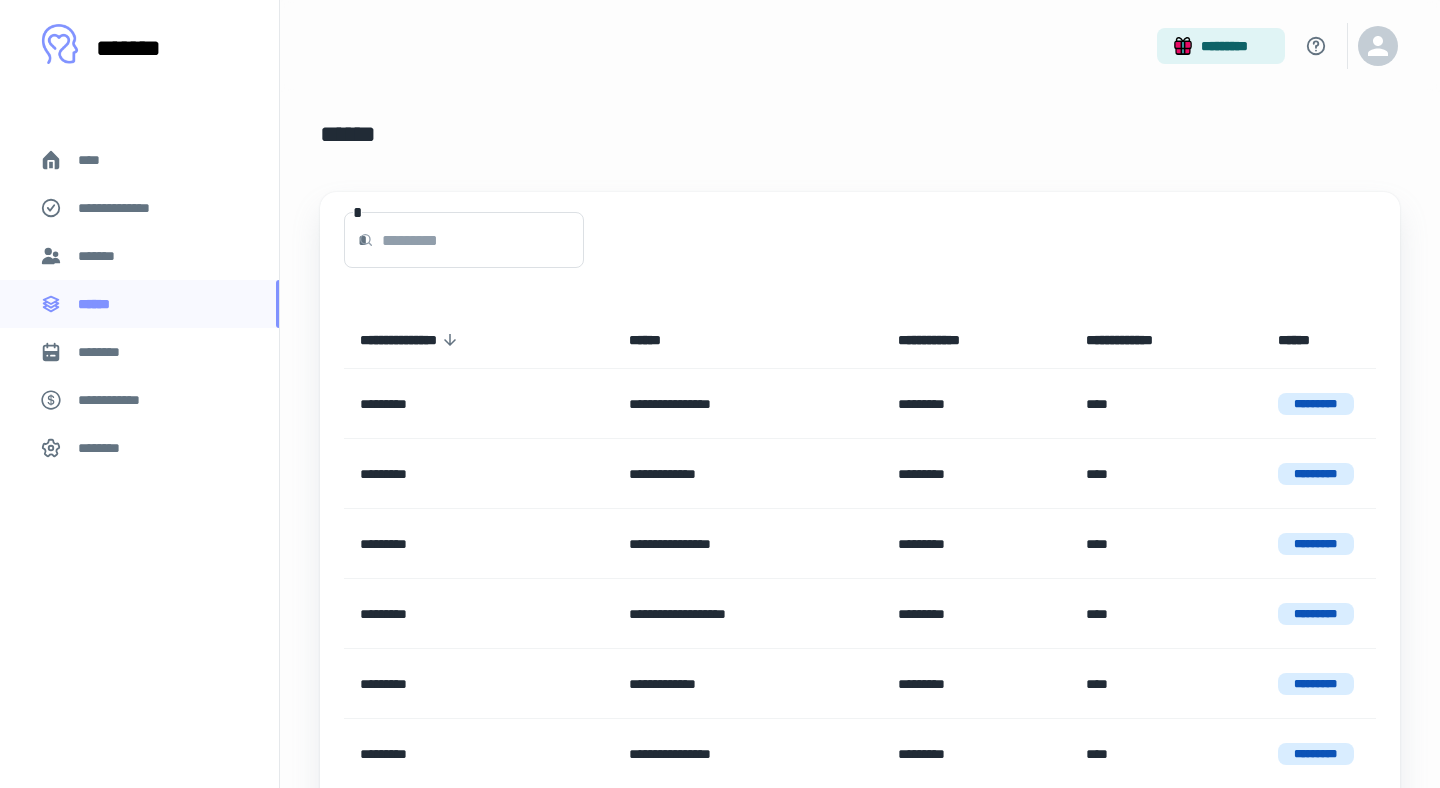 click on "********" at bounding box center [139, 352] 